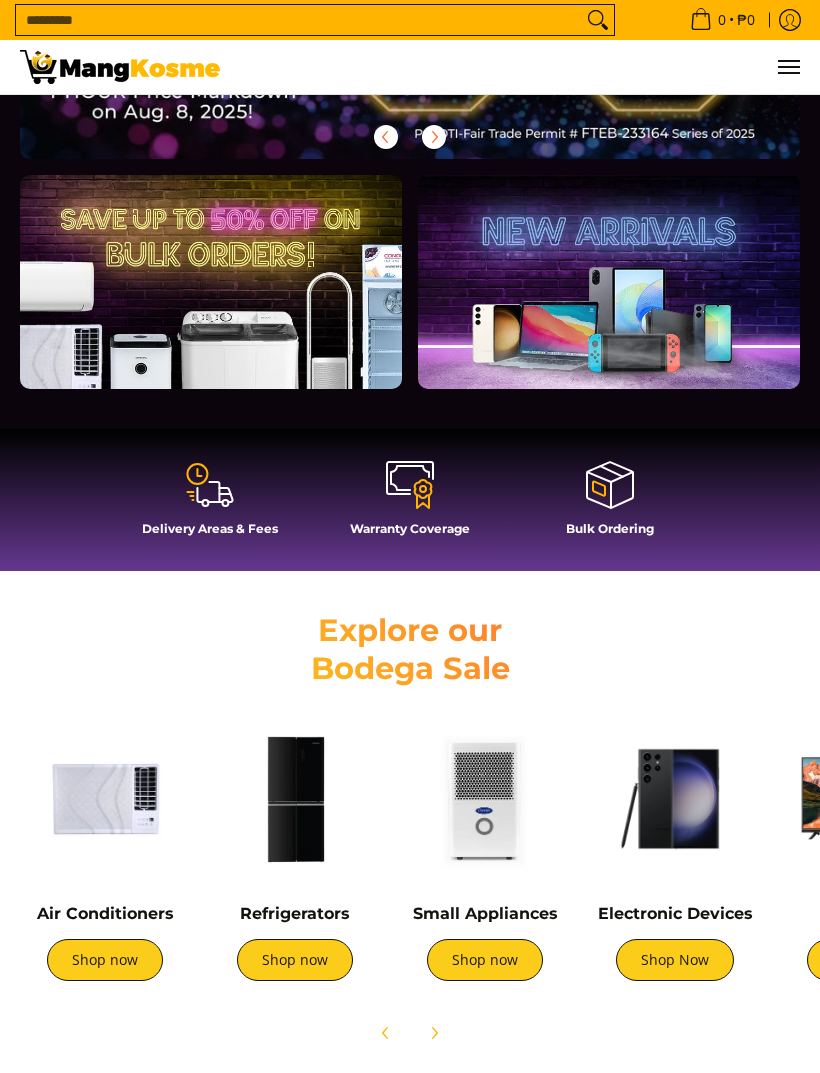 scroll, scrollTop: 0, scrollLeft: 0, axis: both 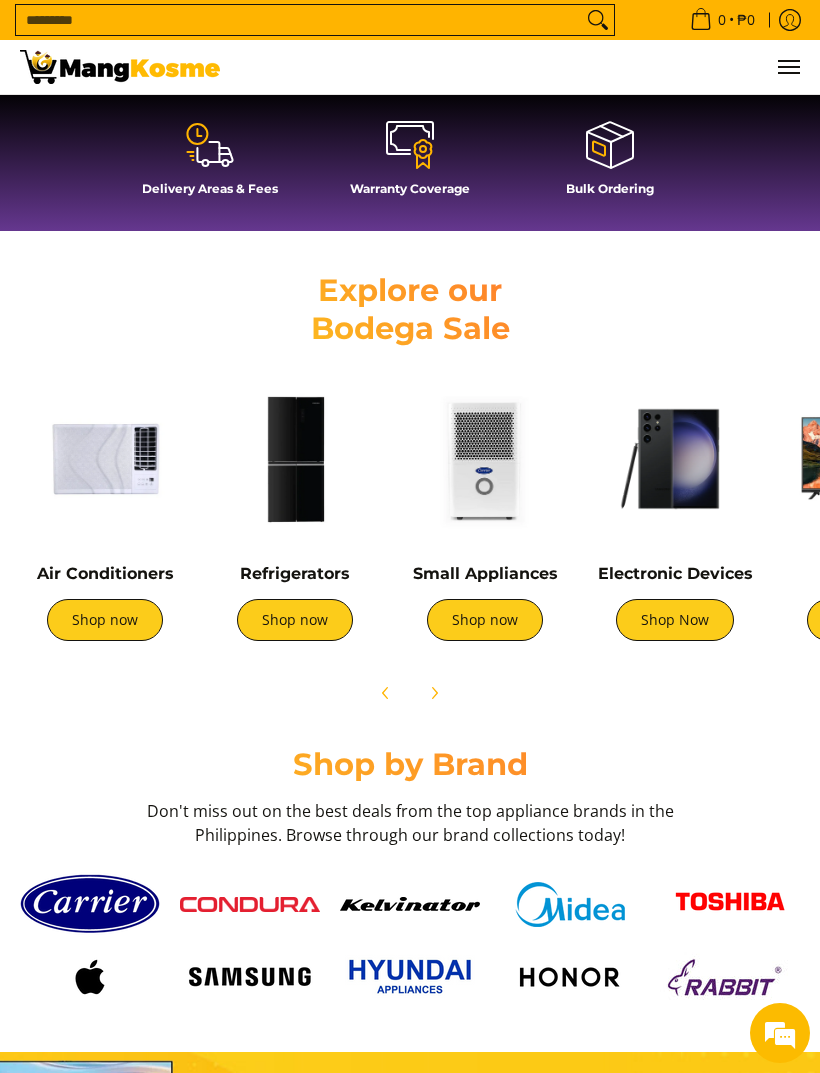 click at bounding box center (105, 459) 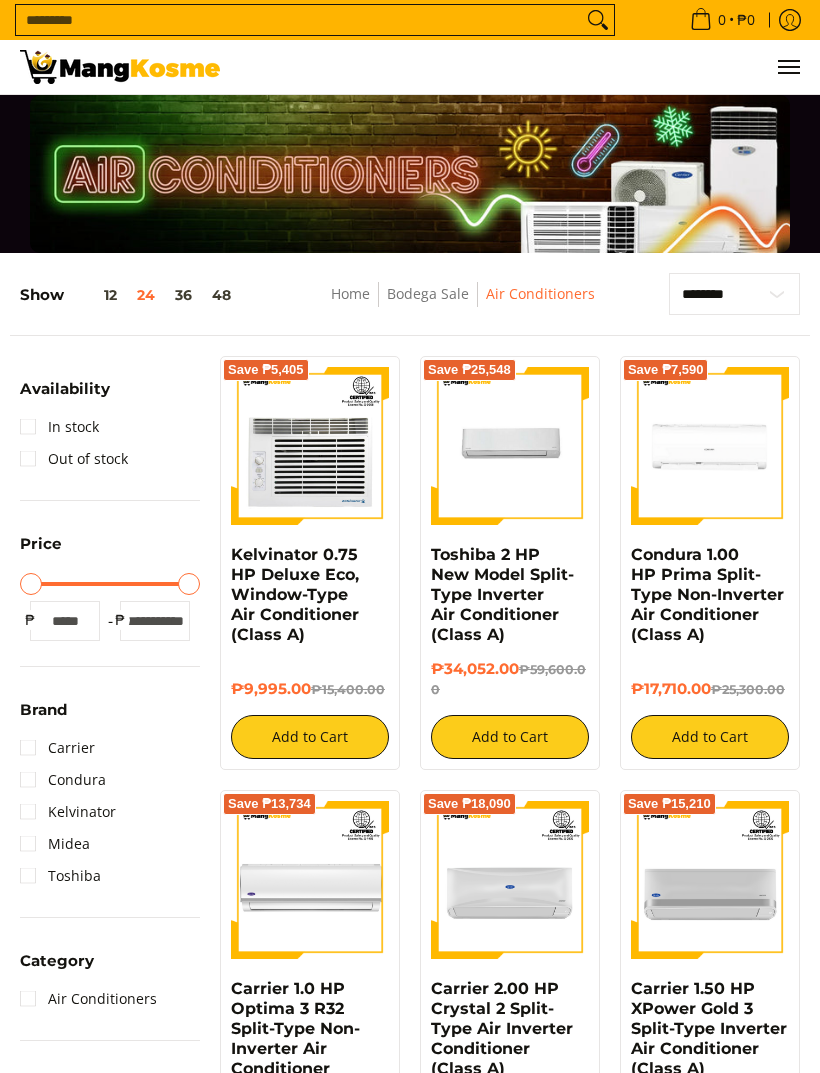 scroll, scrollTop: 0, scrollLeft: 0, axis: both 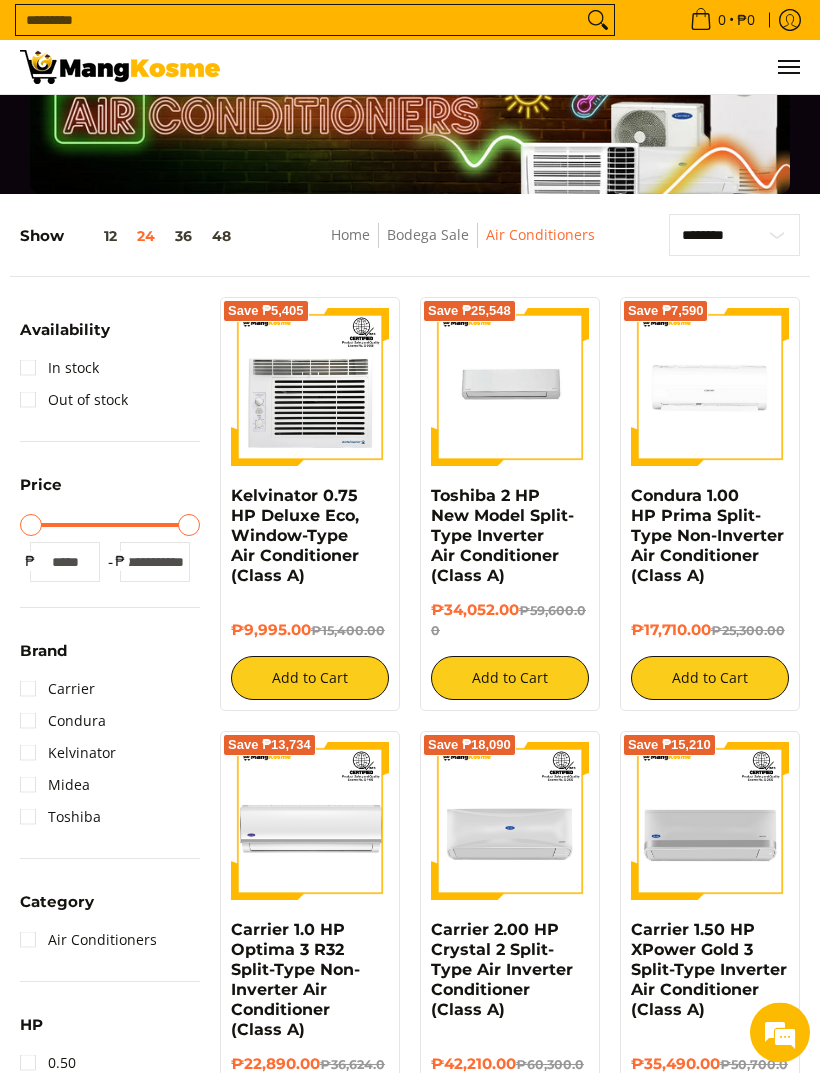 type on "******" 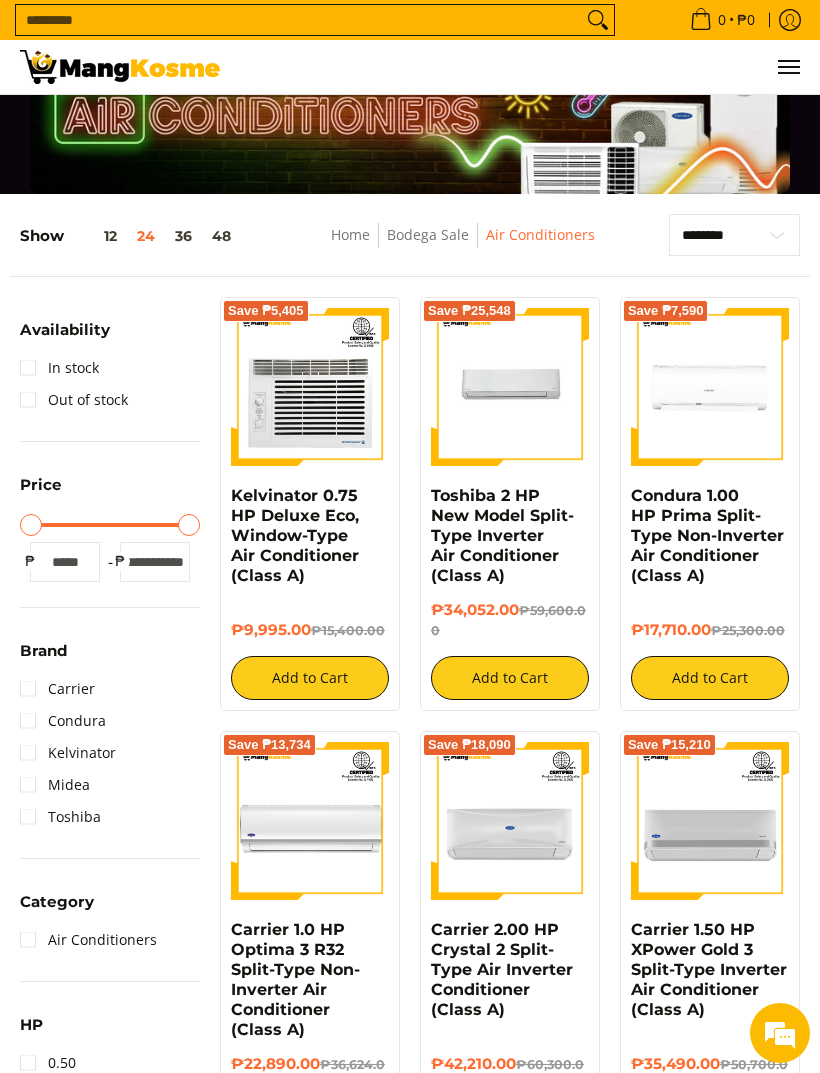 type on "******" 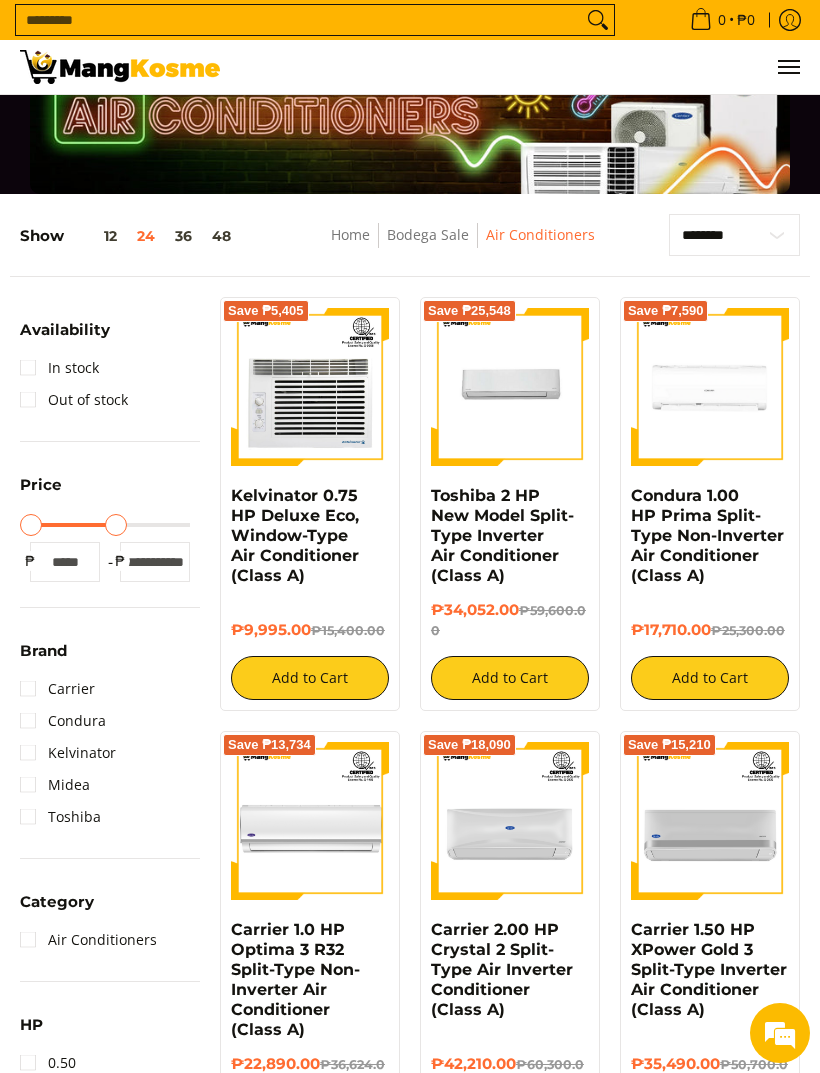 type on "*****" 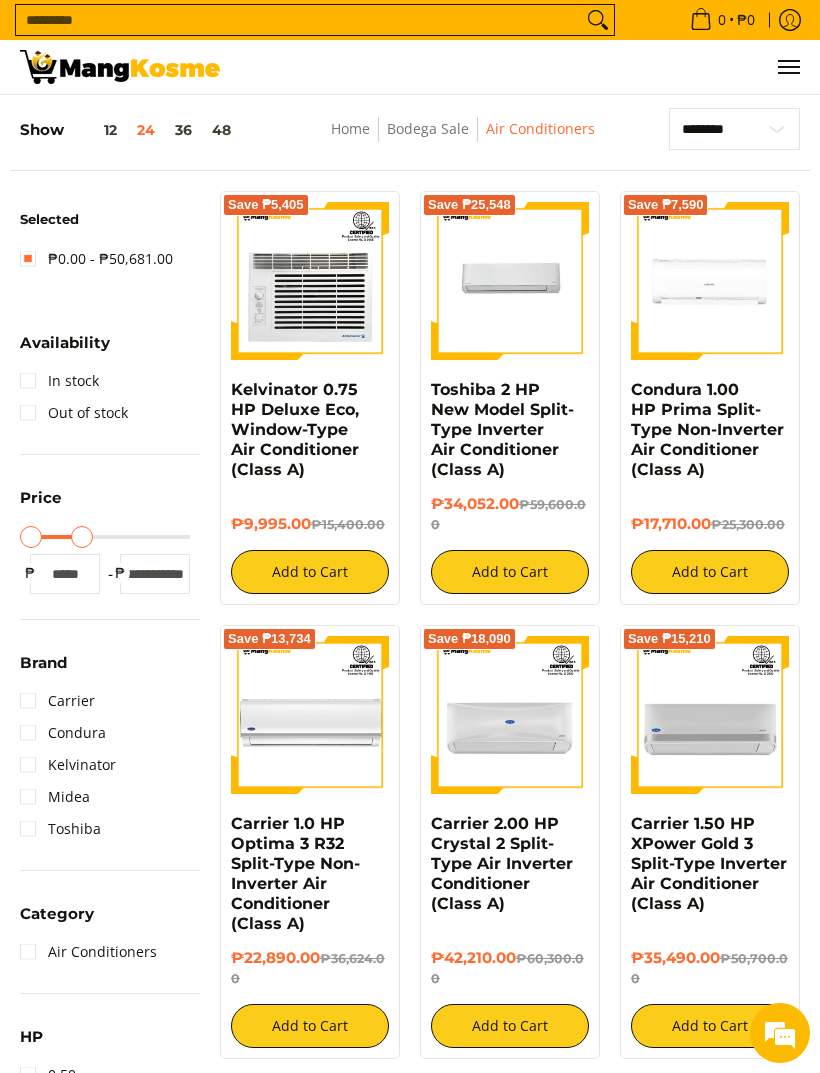 scroll, scrollTop: 178, scrollLeft: 0, axis: vertical 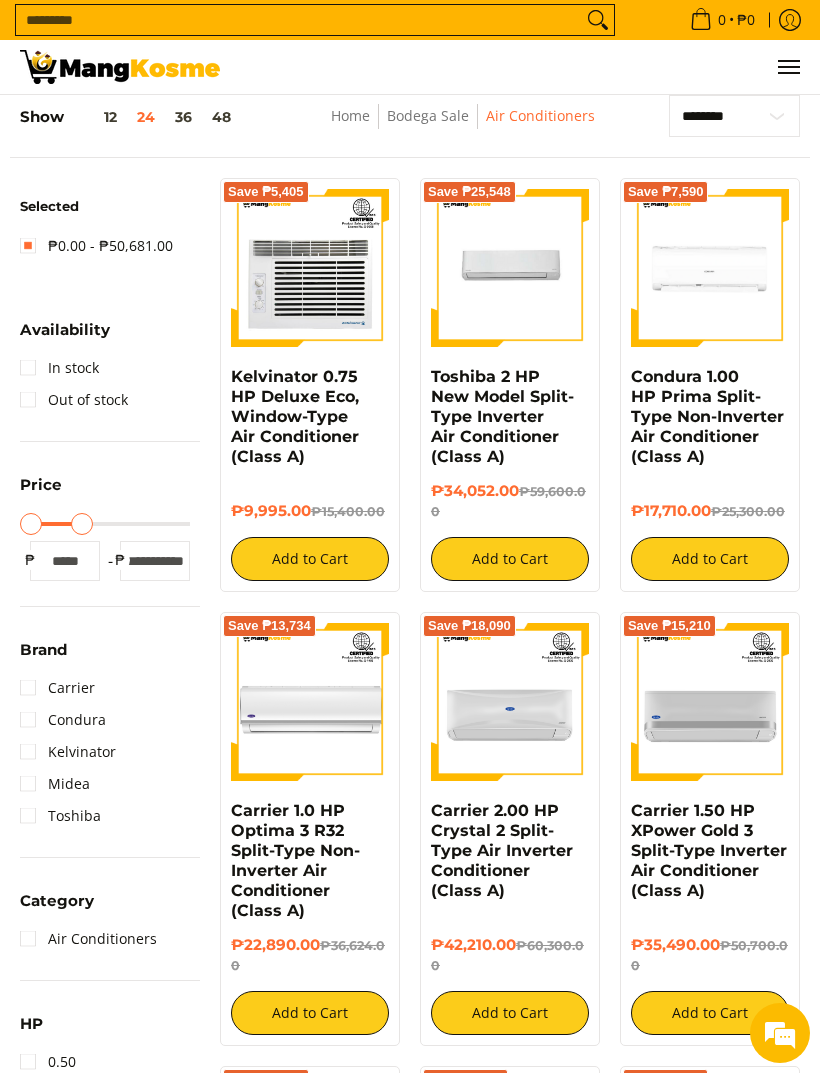 type on "*****" 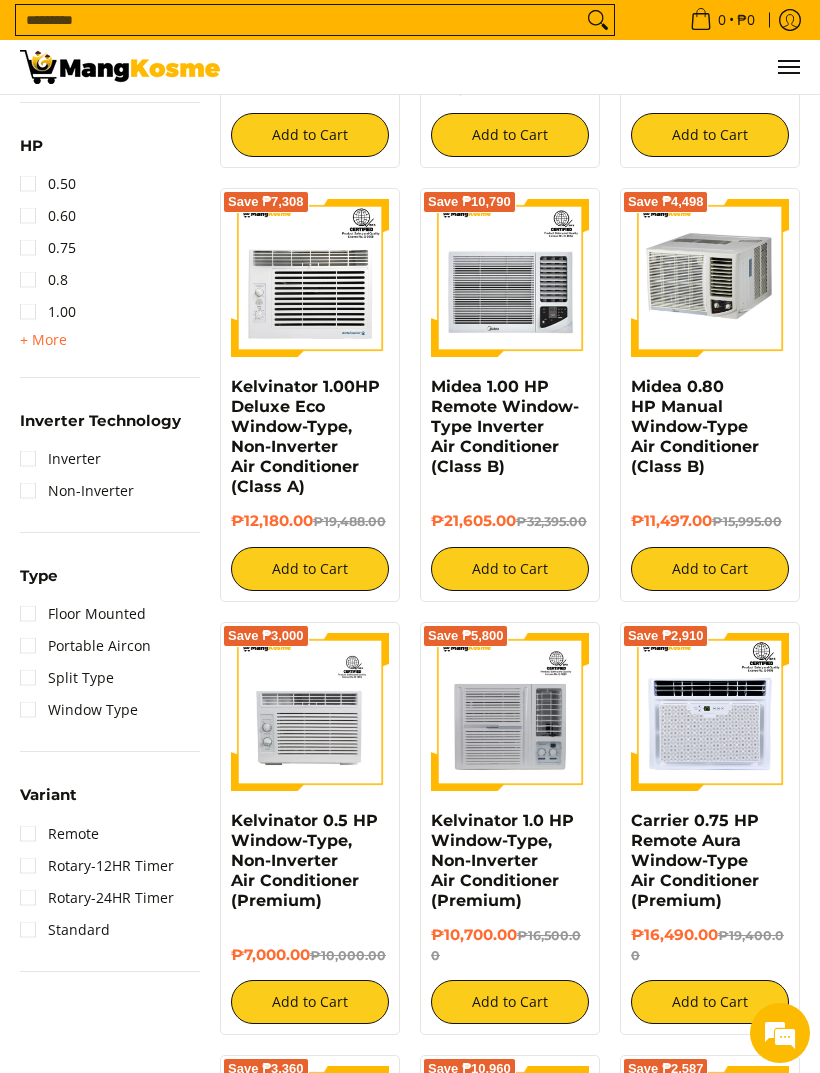 scroll, scrollTop: 1093, scrollLeft: 0, axis: vertical 